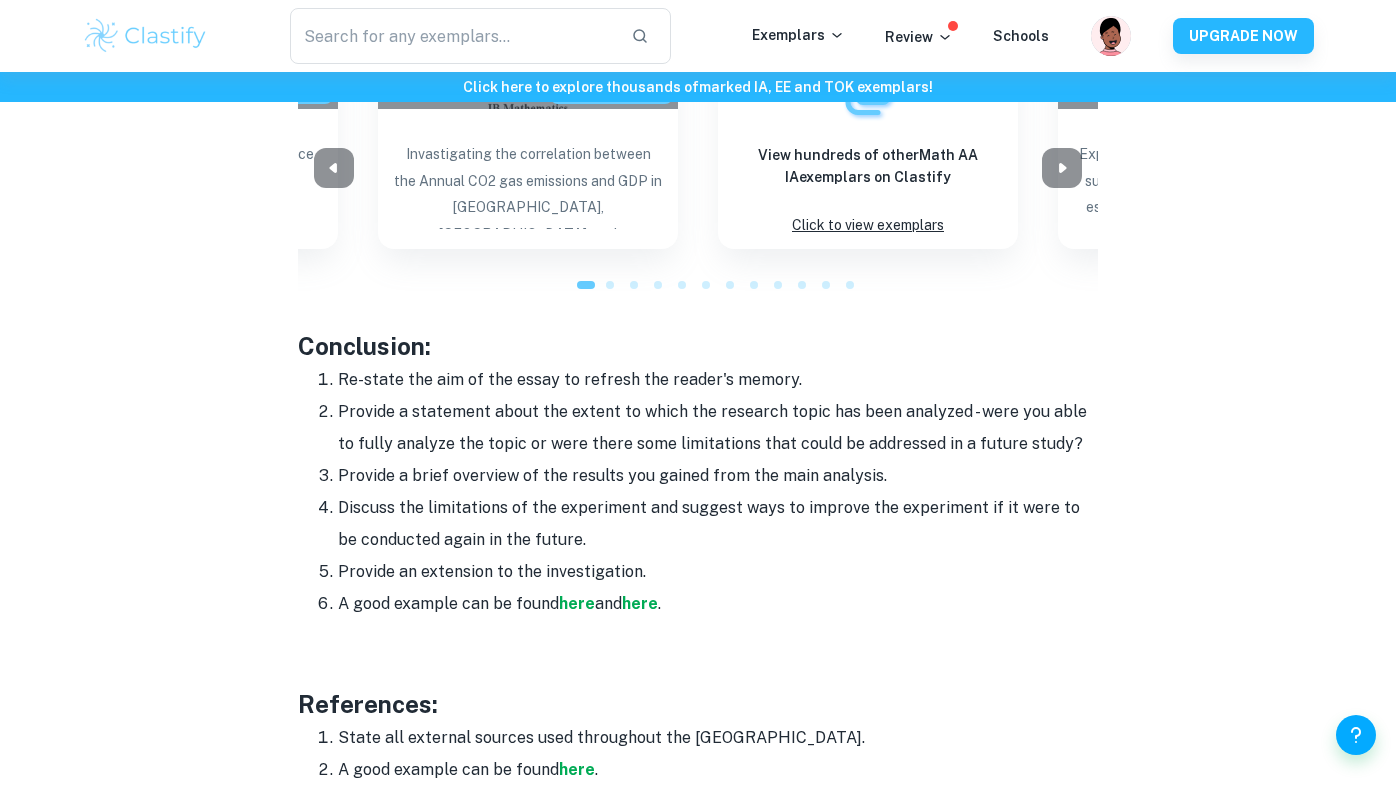 scroll, scrollTop: 2253, scrollLeft: 0, axis: vertical 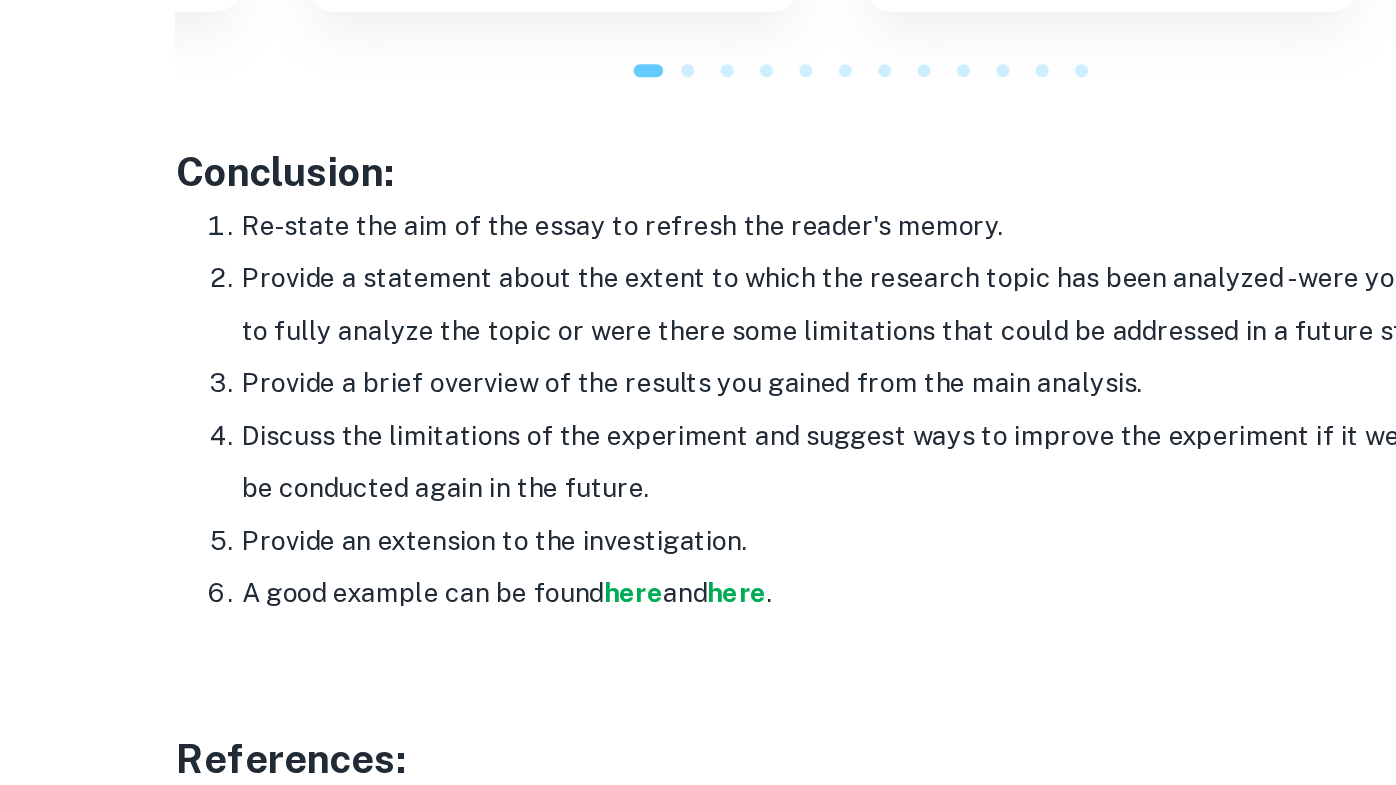 drag, startPoint x: 292, startPoint y: 342, endPoint x: 678, endPoint y: 611, distance: 470.48593 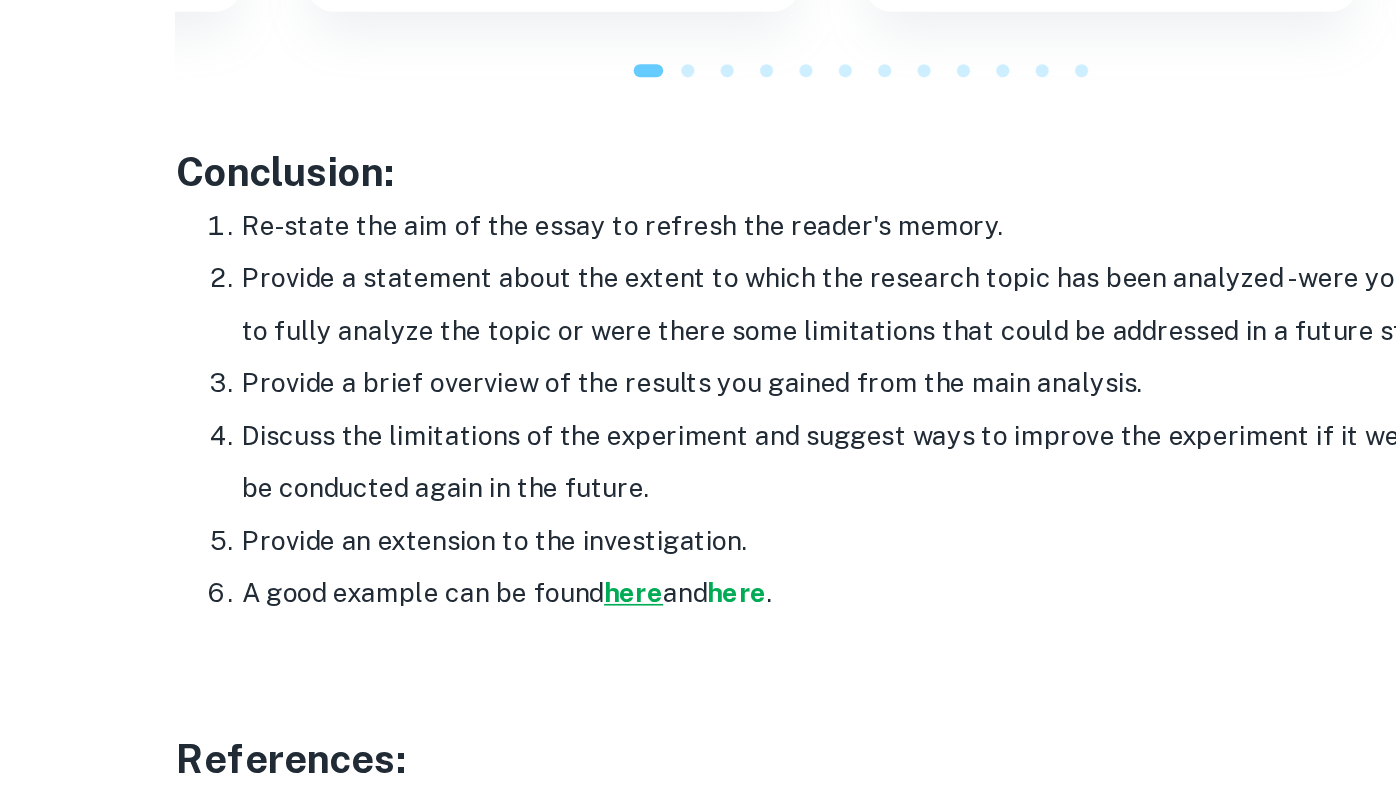 click on "here" at bounding box center [577, 601] 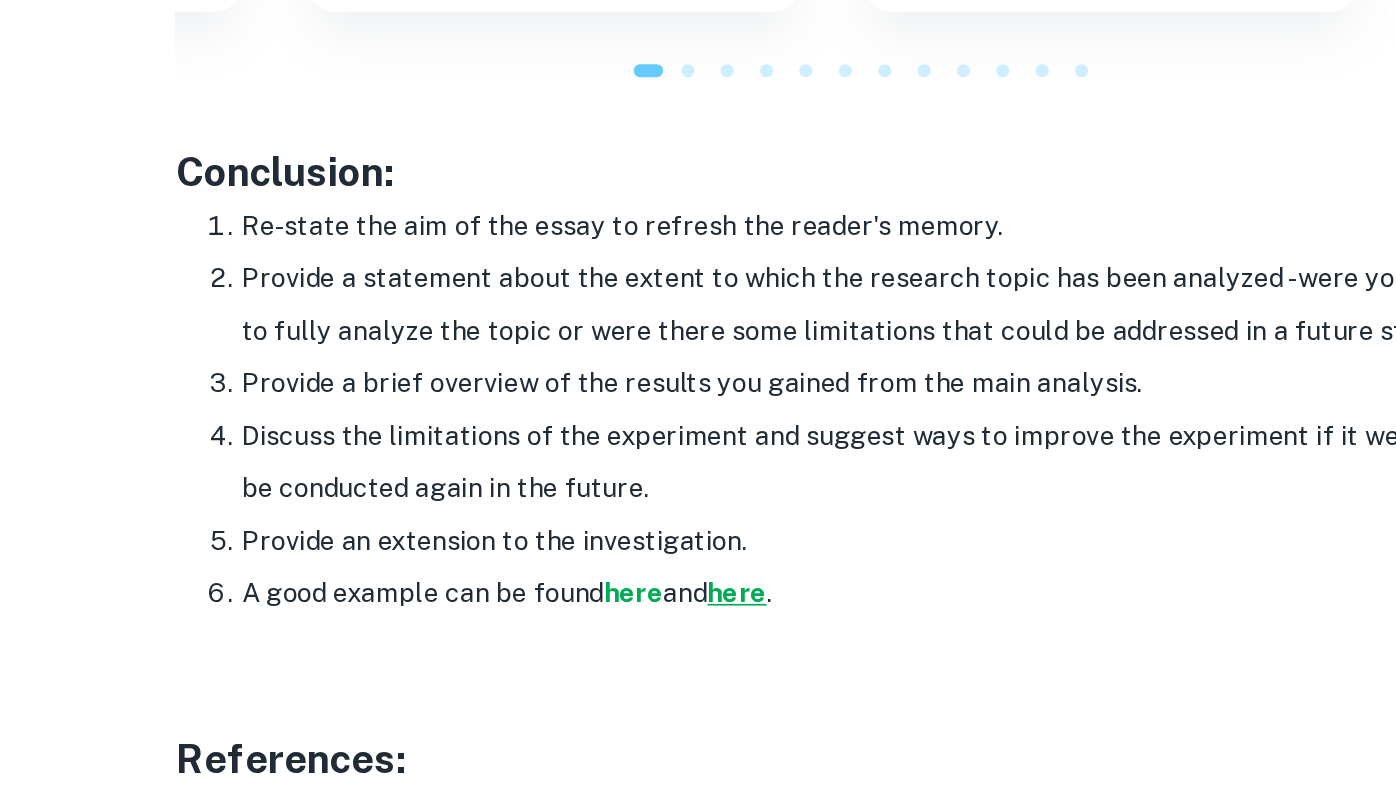 click on "here" at bounding box center (640, 601) 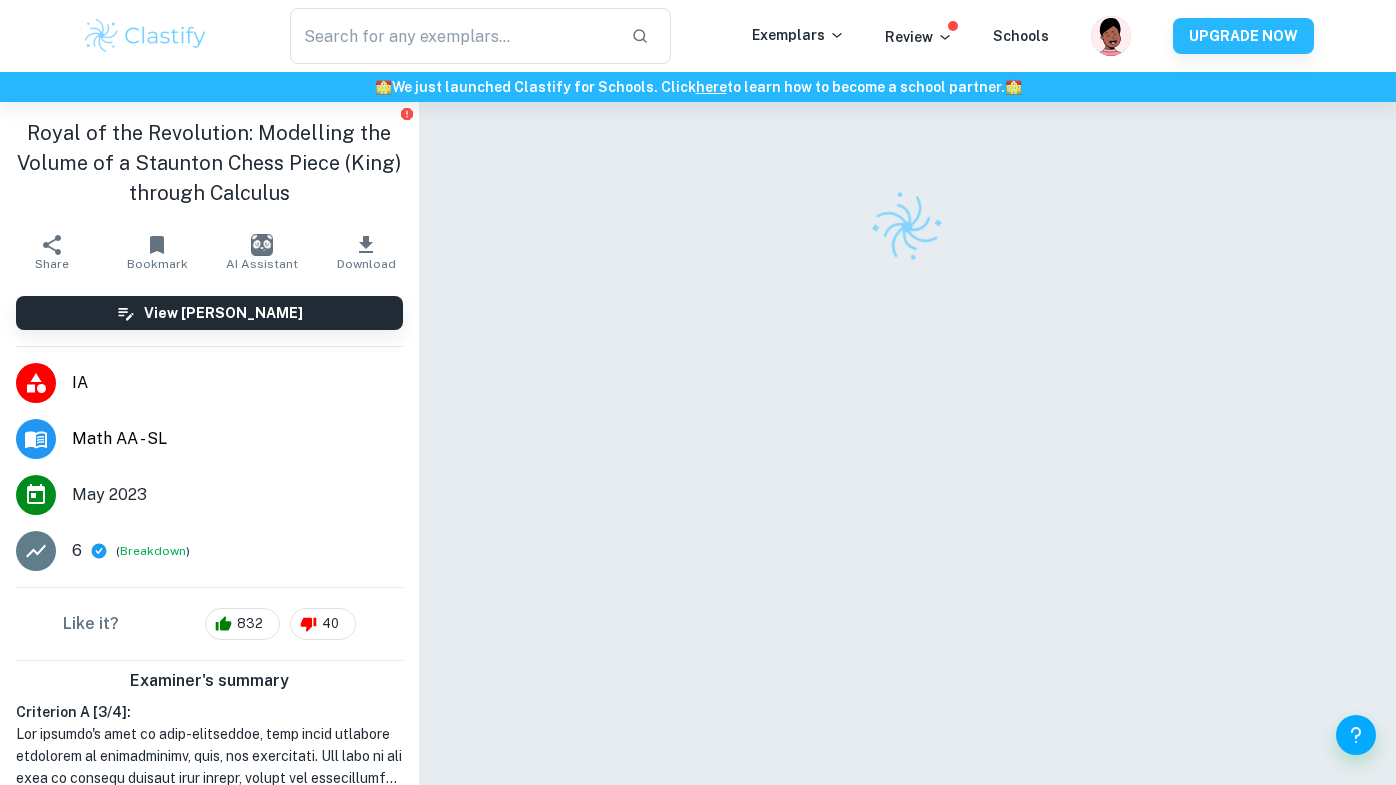 scroll, scrollTop: 0, scrollLeft: 0, axis: both 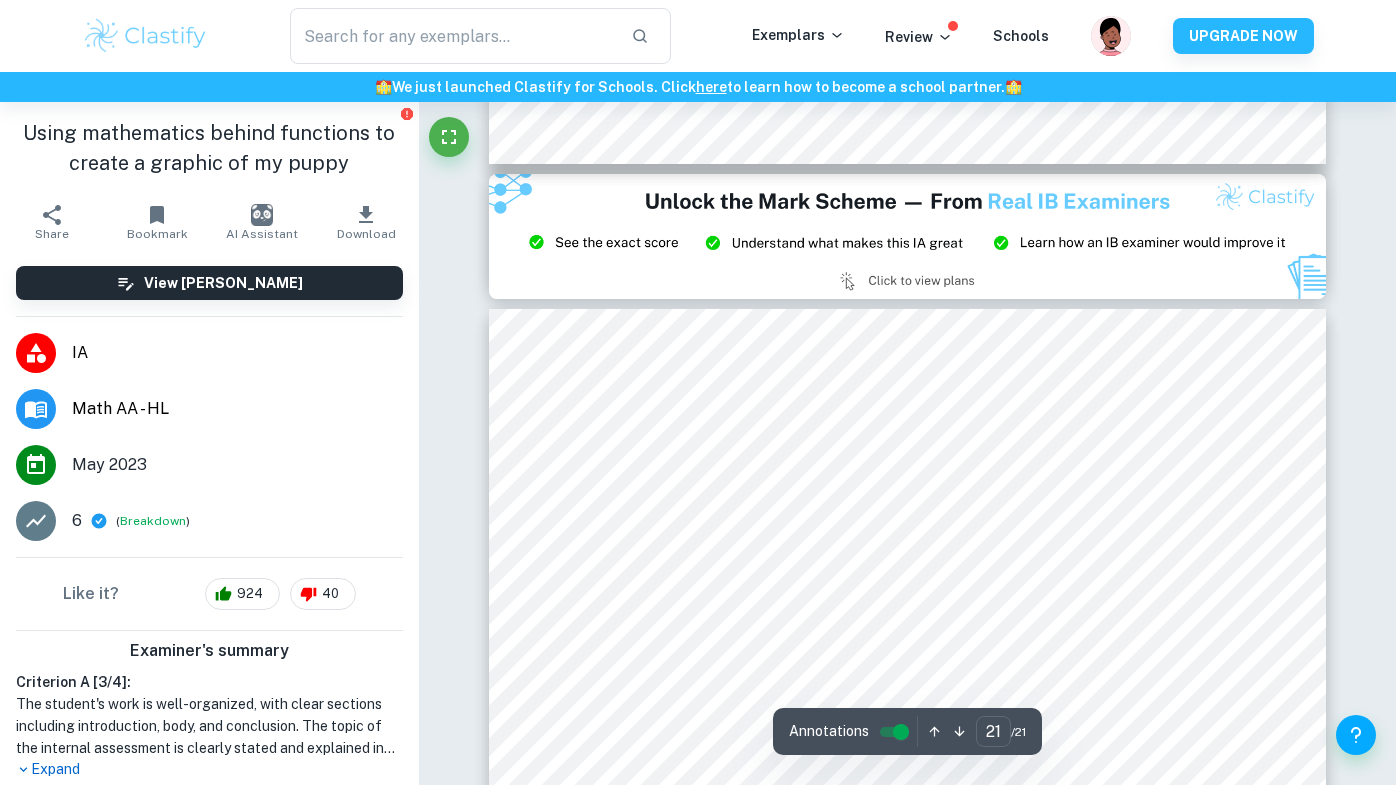 type on "20" 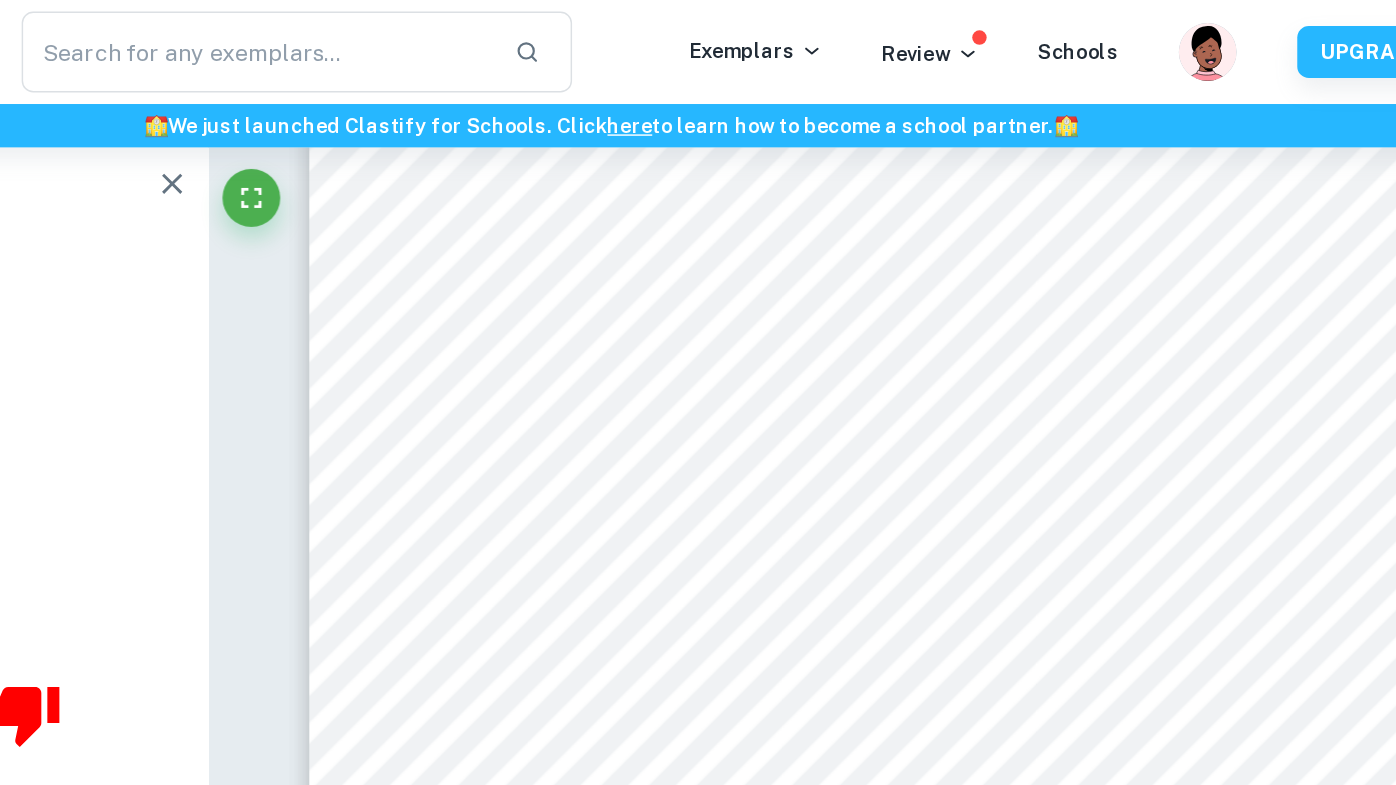 scroll, scrollTop: 23792, scrollLeft: 0, axis: vertical 